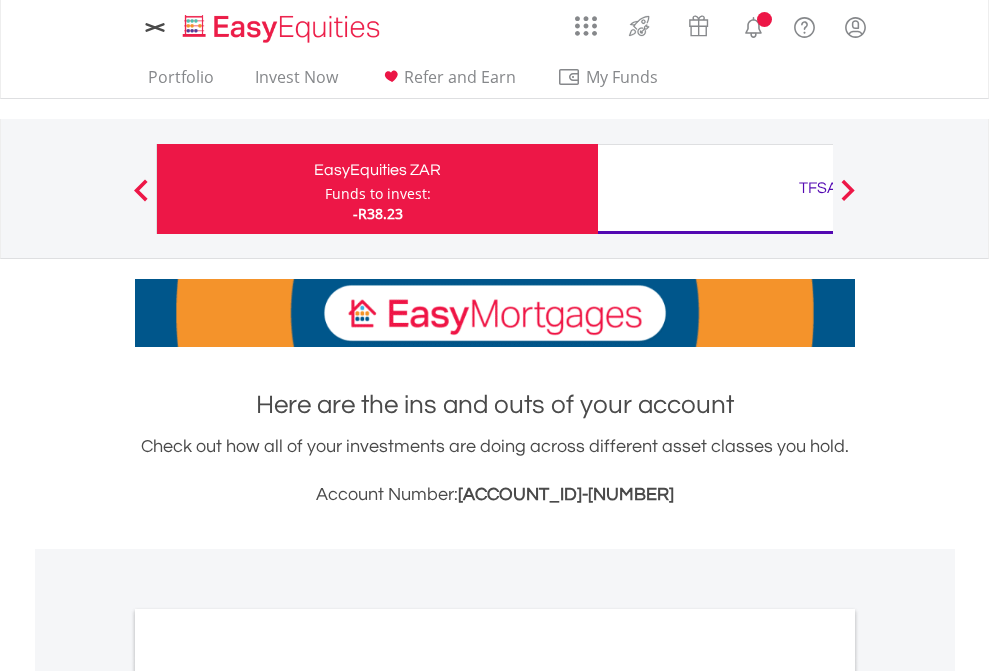 scroll, scrollTop: 0, scrollLeft: 0, axis: both 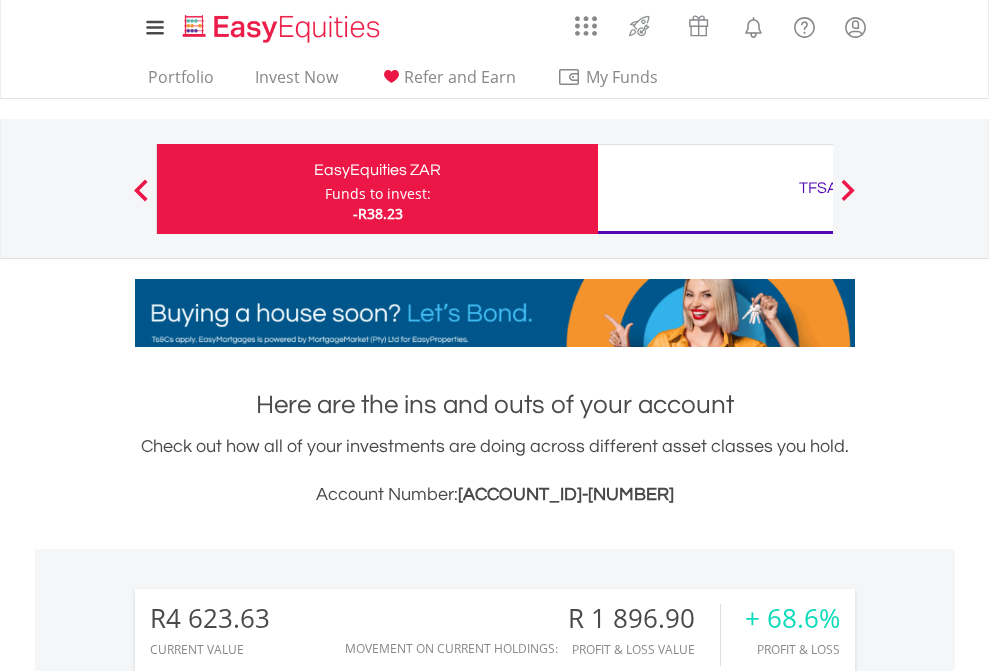 click on "Funds to invest:" at bounding box center [378, 194] 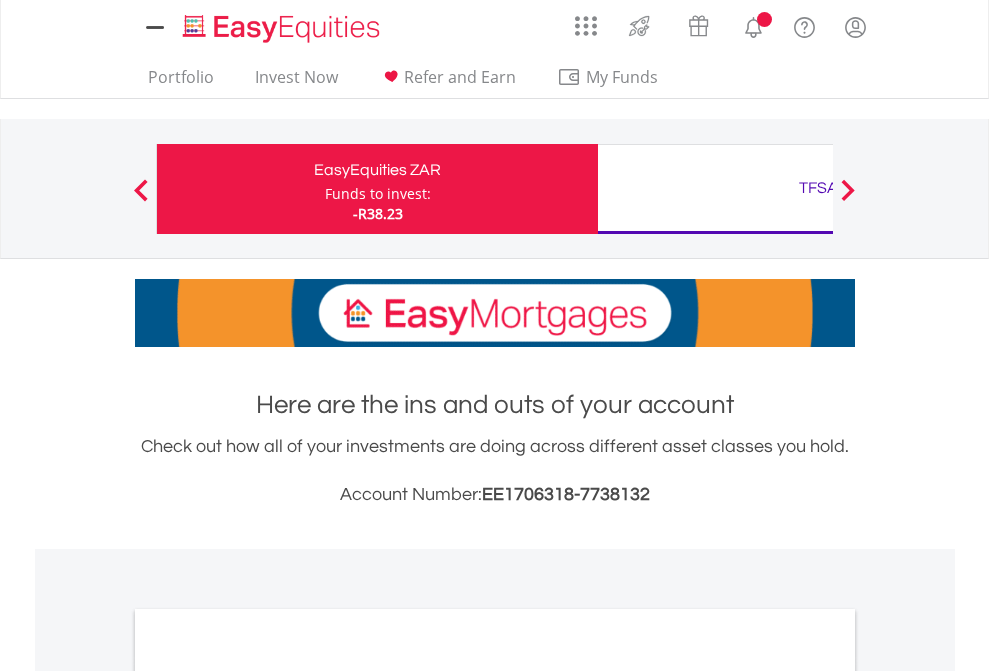 scroll, scrollTop: 0, scrollLeft: 0, axis: both 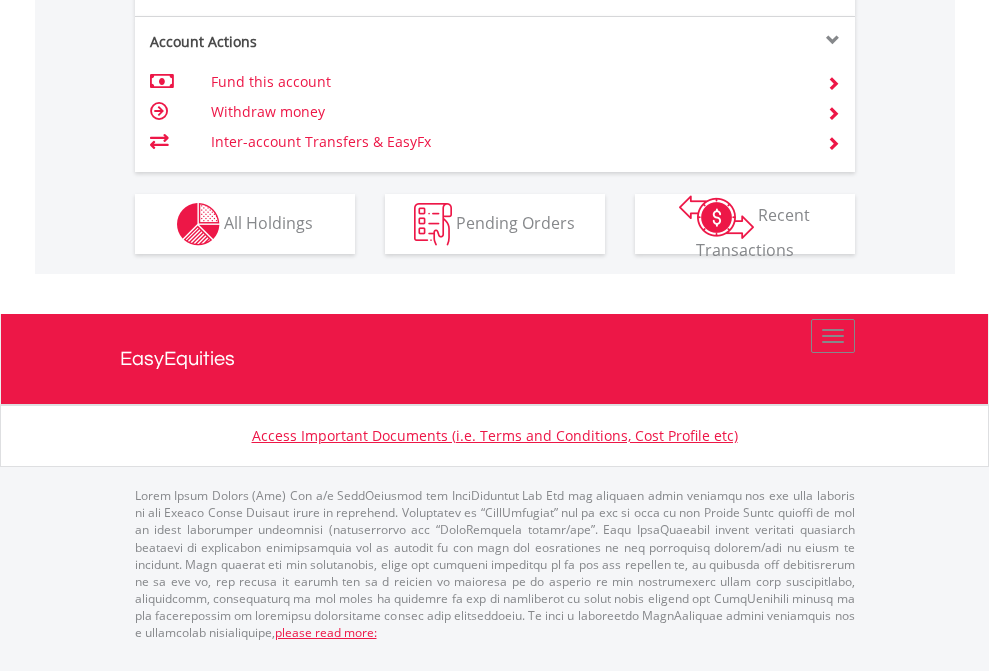 click on "Investment types" at bounding box center [706, -337] 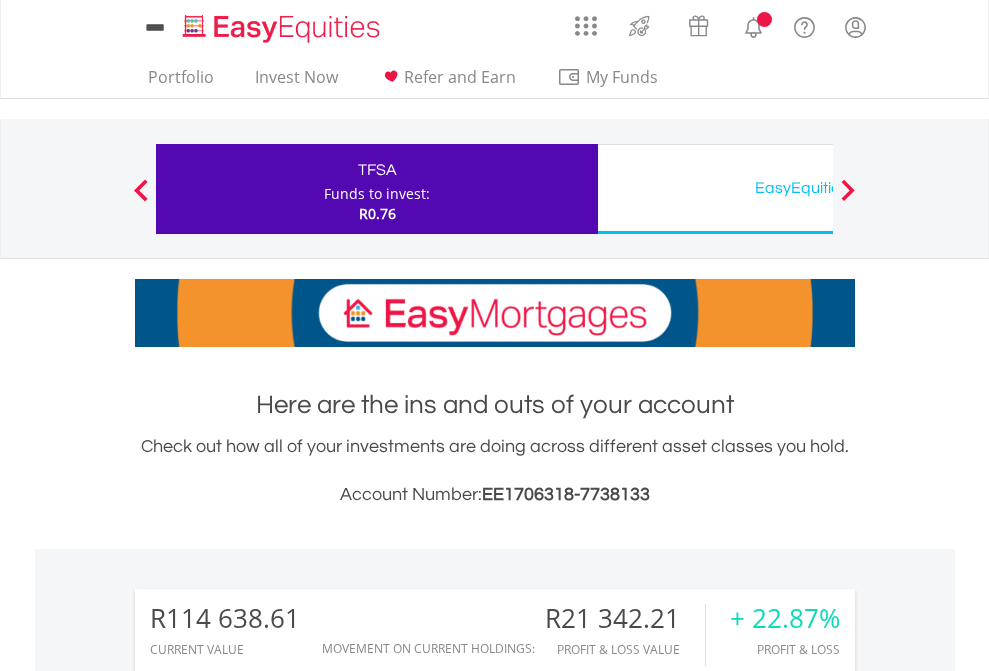 scroll, scrollTop: 0, scrollLeft: 0, axis: both 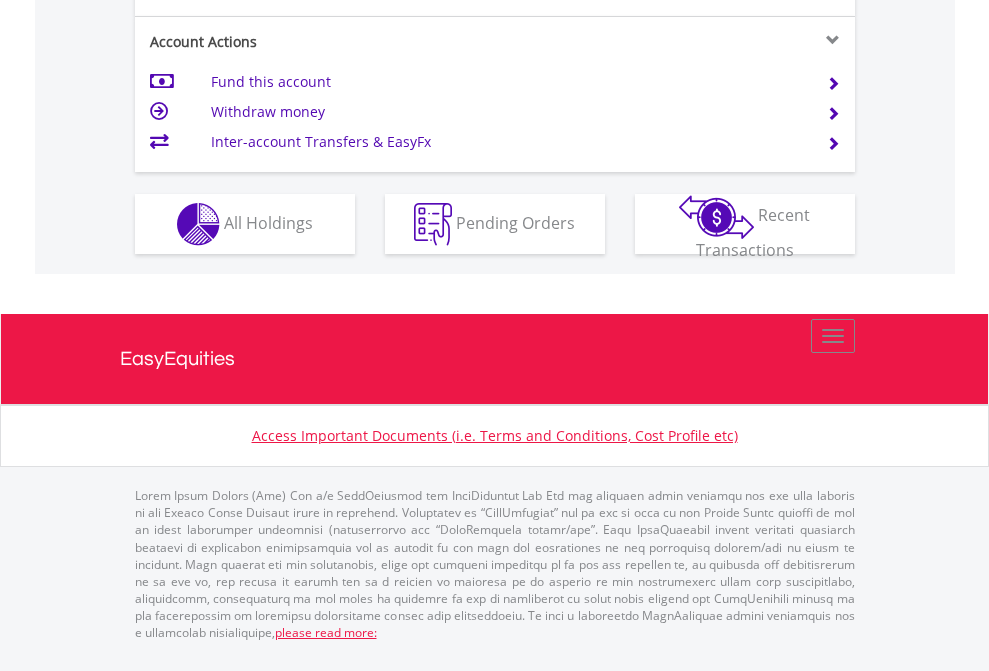 click on "Investment types" at bounding box center [706, -337] 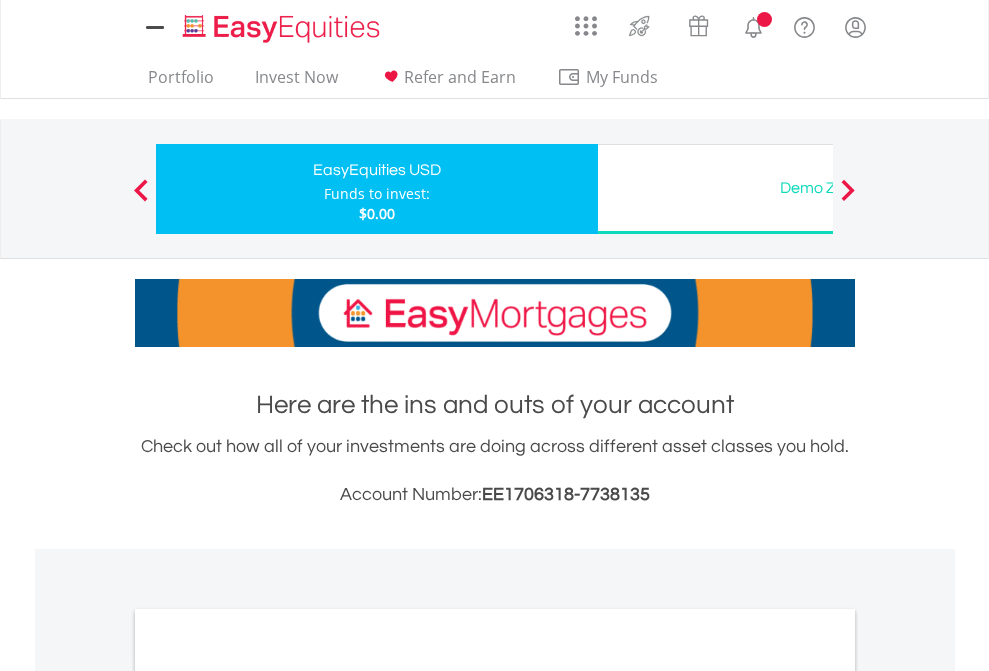 scroll, scrollTop: 0, scrollLeft: 0, axis: both 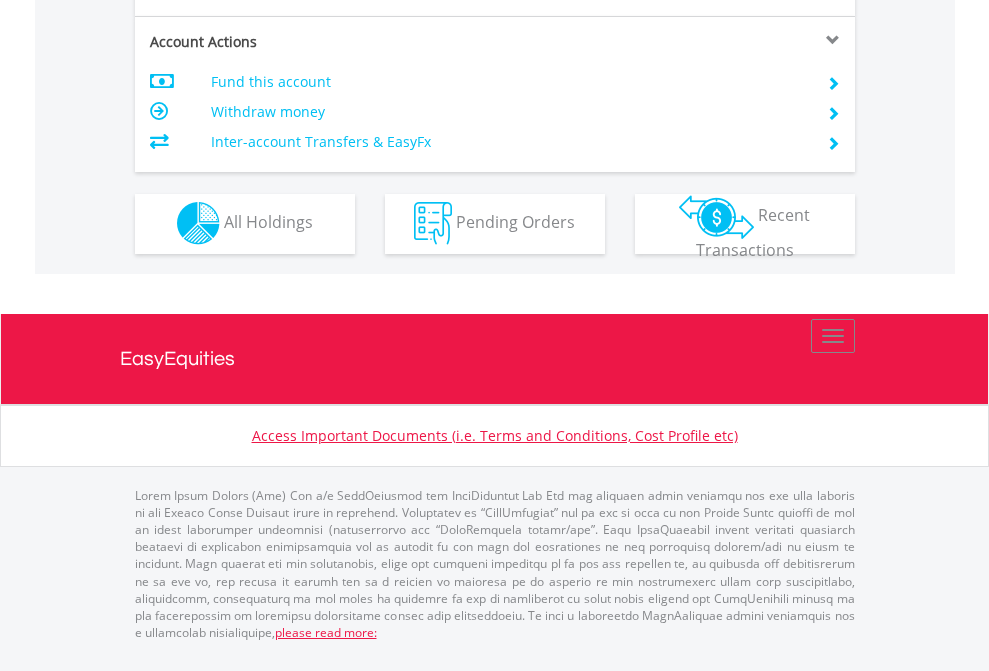 click on "Investment types" at bounding box center [706, -353] 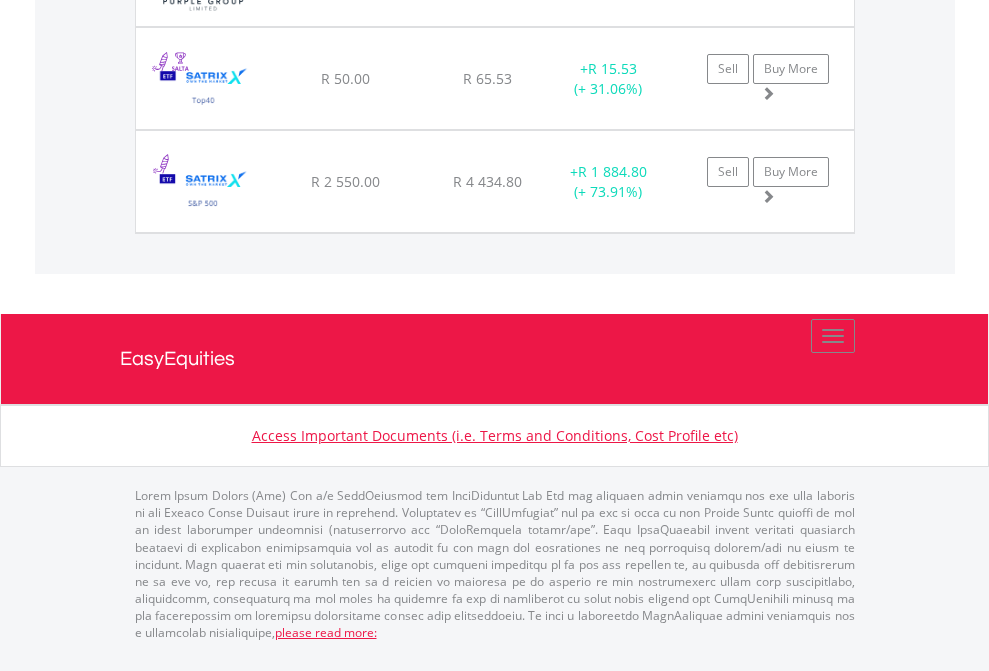 click on "TFSA" at bounding box center (818, -1483) 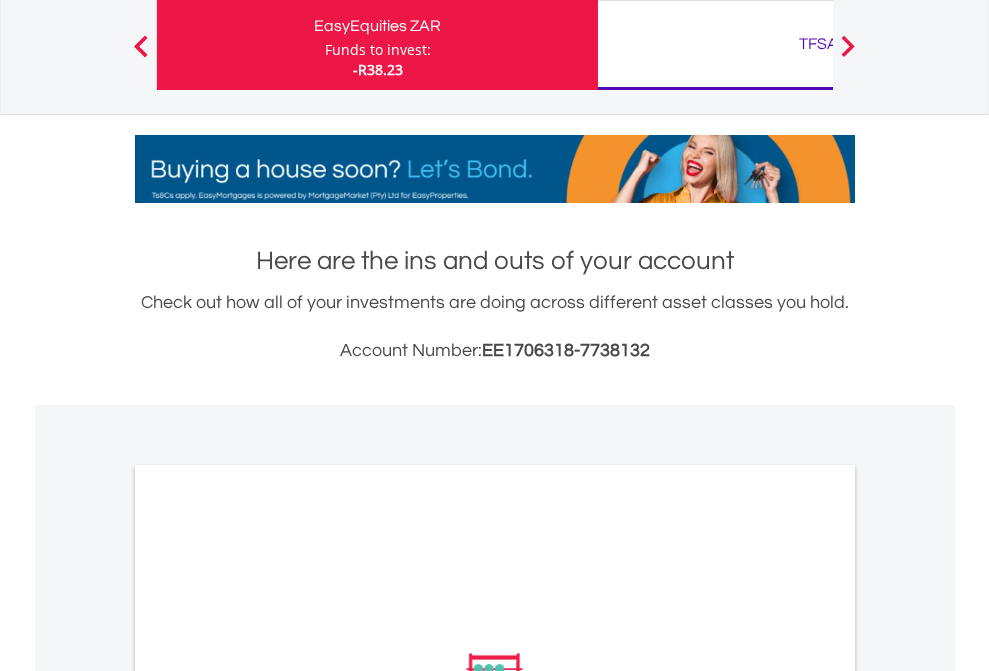 click on "All Holdings" at bounding box center (268, 952) 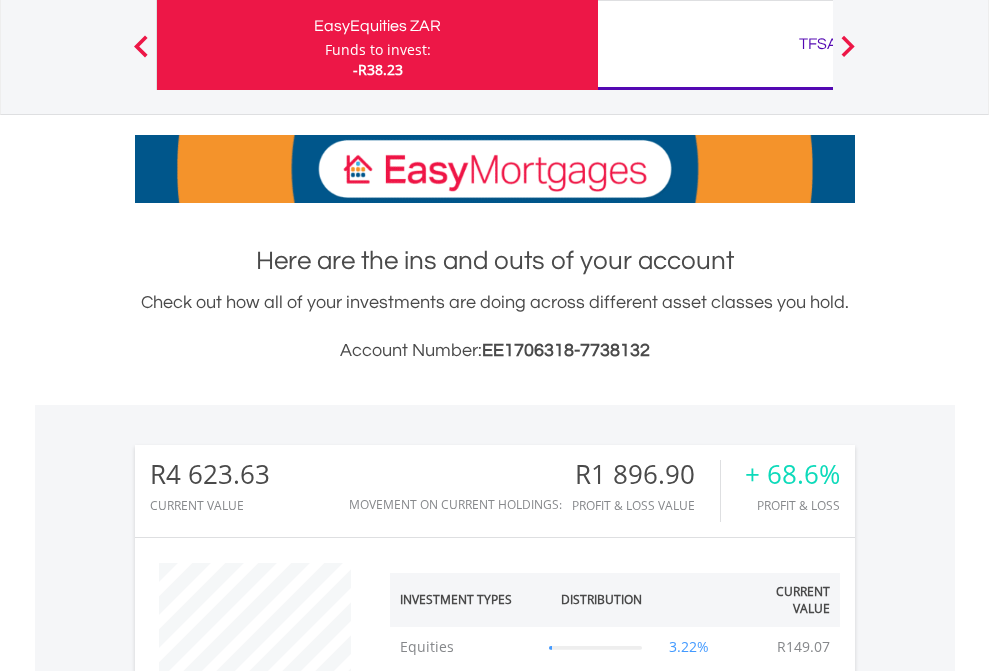 scroll, scrollTop: 1533, scrollLeft: 0, axis: vertical 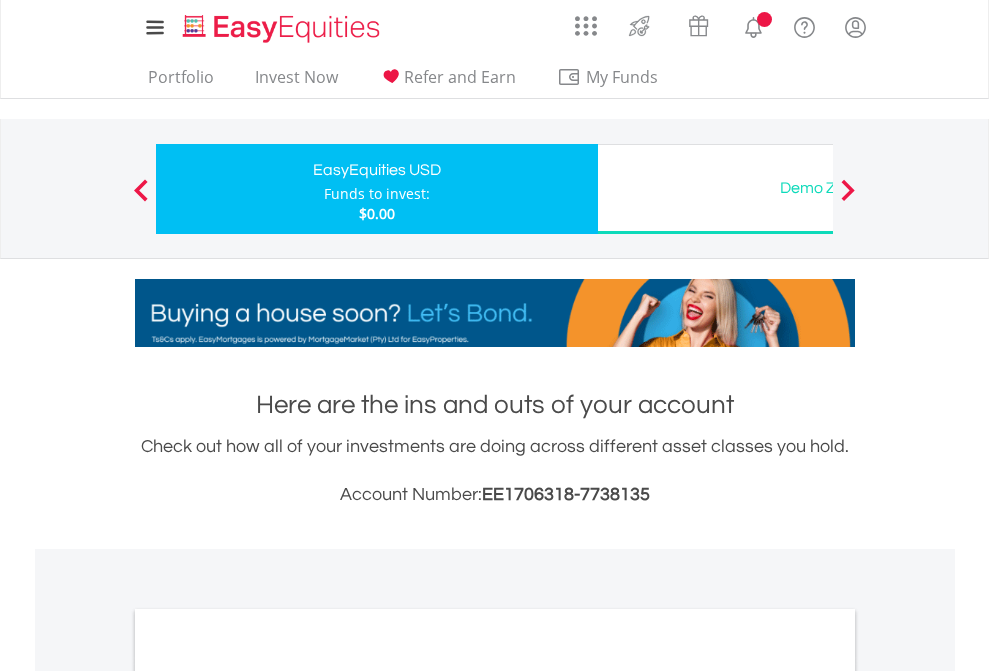 click on "All Holdings" at bounding box center [268, 1096] 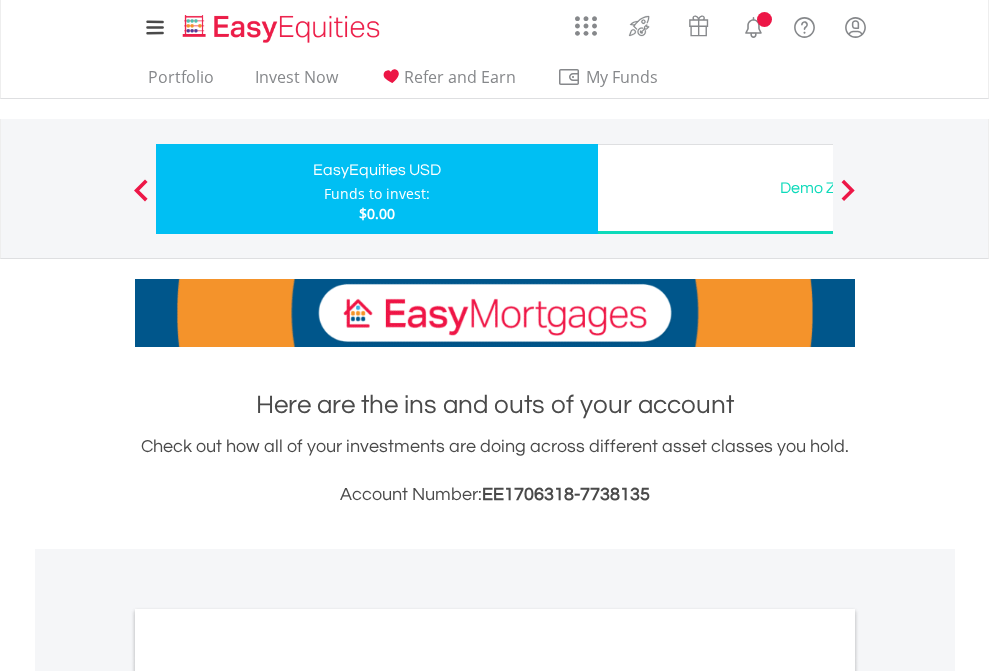 scroll, scrollTop: 1202, scrollLeft: 0, axis: vertical 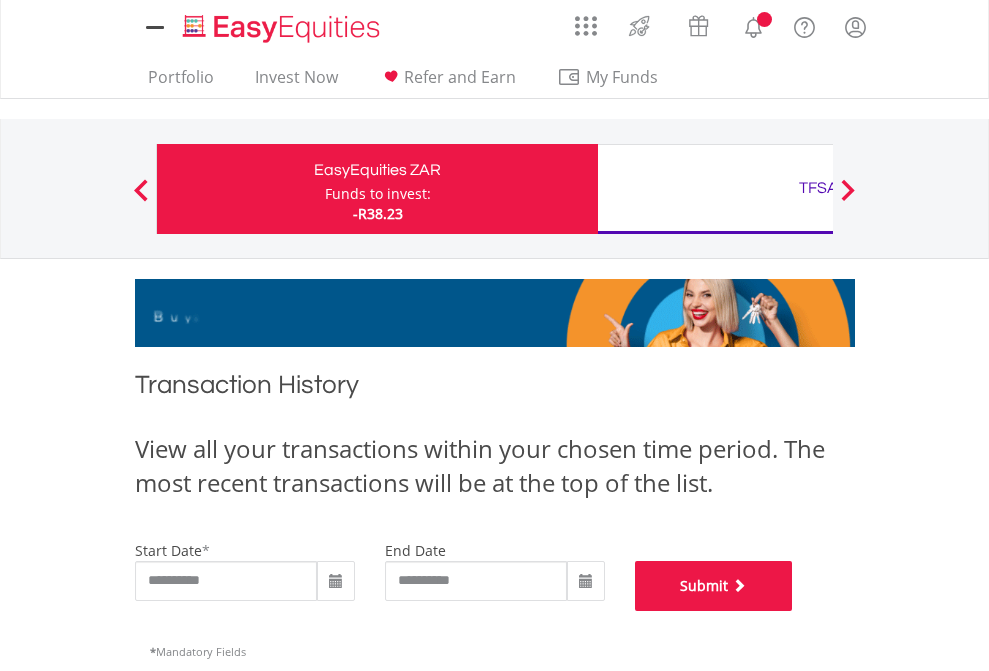 click on "Submit" at bounding box center (714, 586) 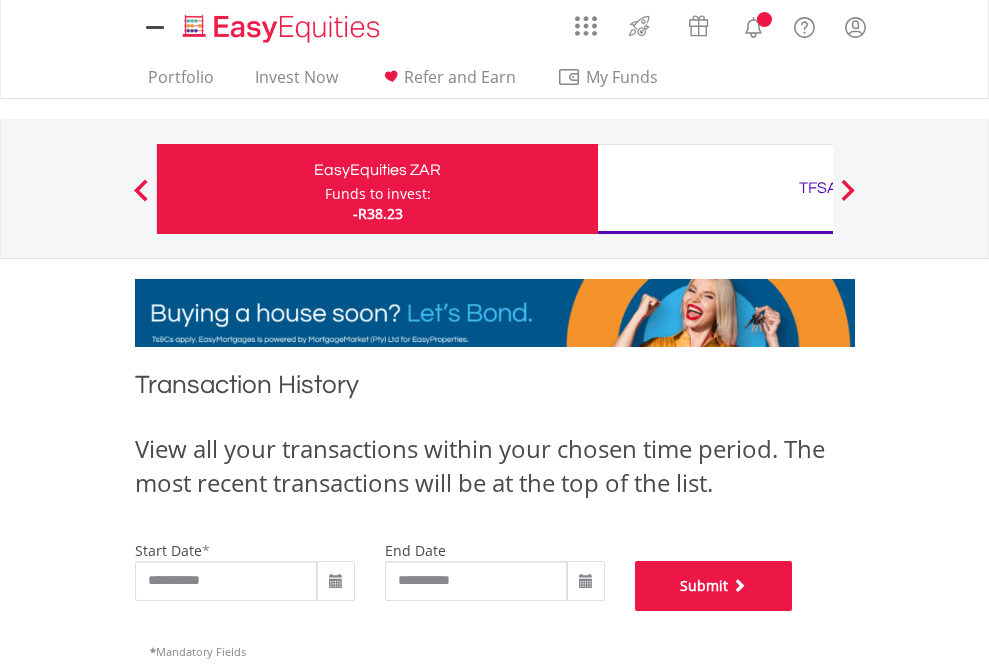 scroll, scrollTop: 811, scrollLeft: 0, axis: vertical 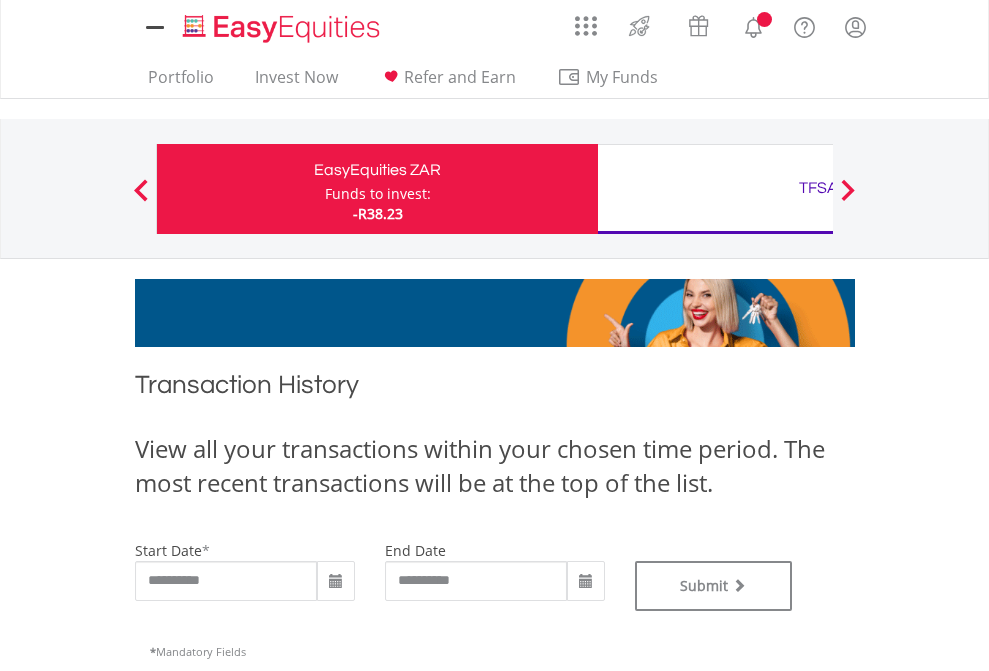 click on "TFSA" at bounding box center (818, 188) 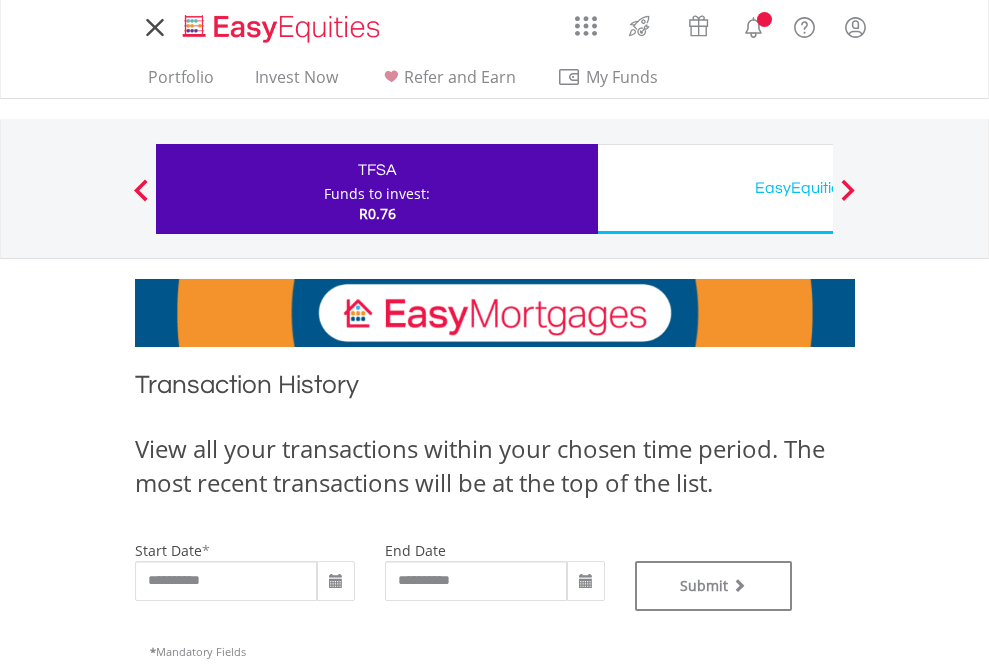 scroll, scrollTop: 0, scrollLeft: 0, axis: both 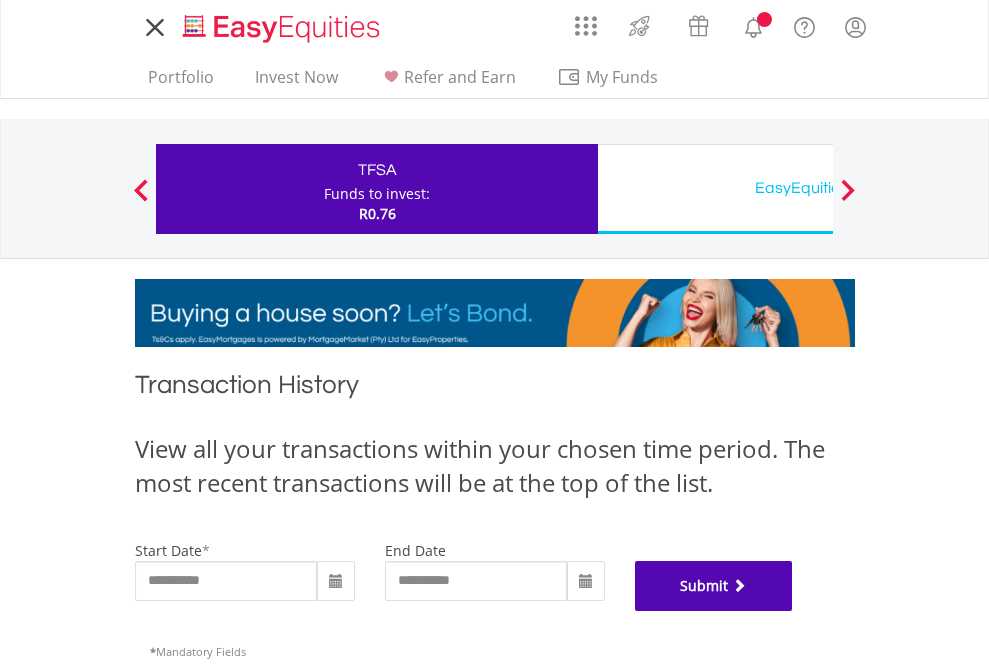 click on "Submit" at bounding box center [714, 586] 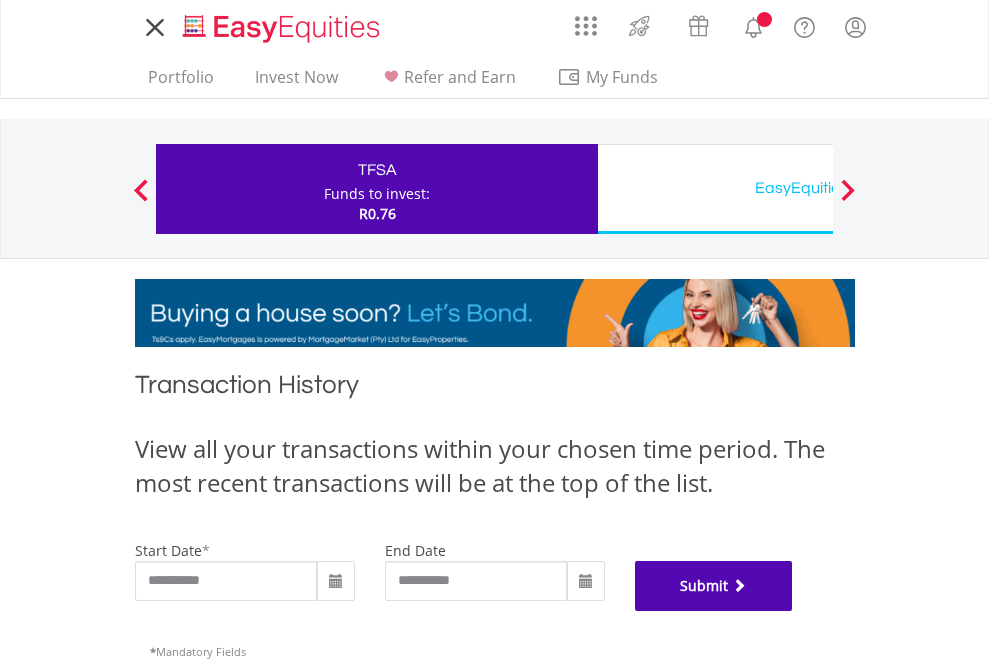 scroll, scrollTop: 811, scrollLeft: 0, axis: vertical 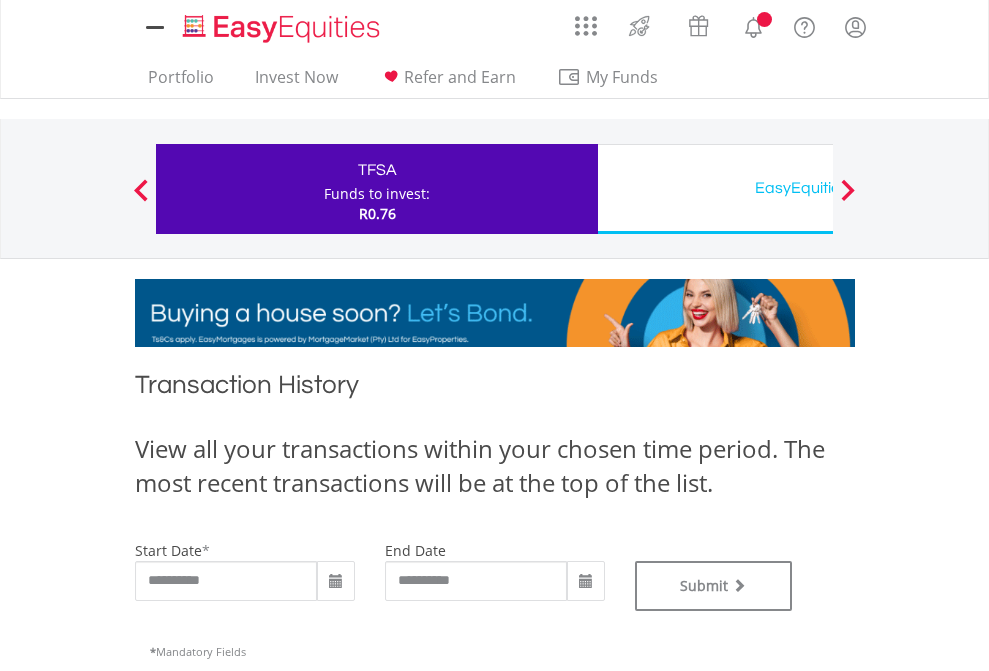 click on "EasyEquities USD" at bounding box center [818, 188] 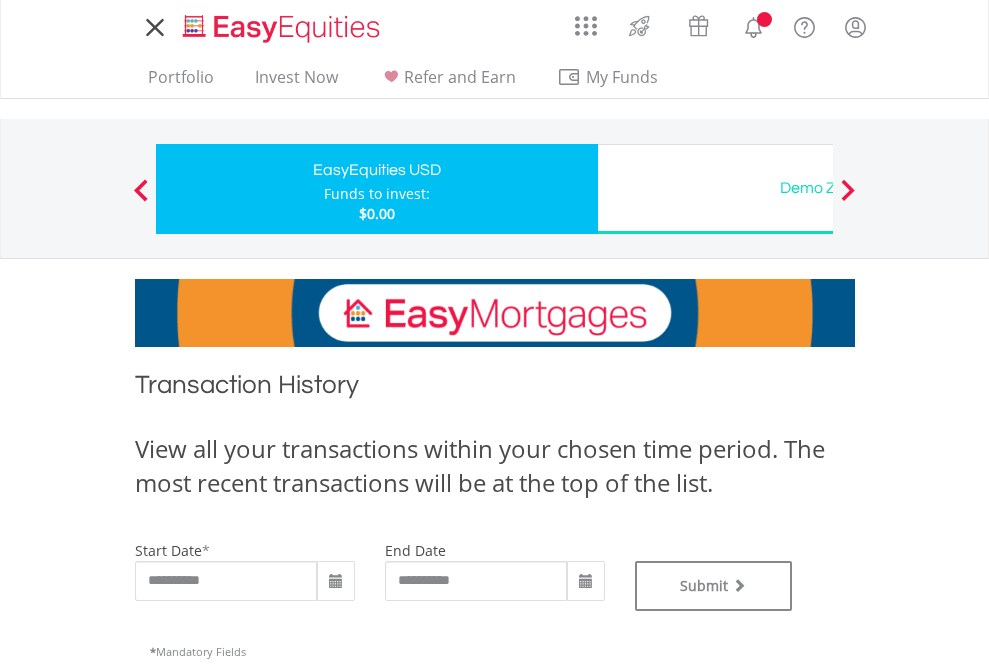 scroll, scrollTop: 0, scrollLeft: 0, axis: both 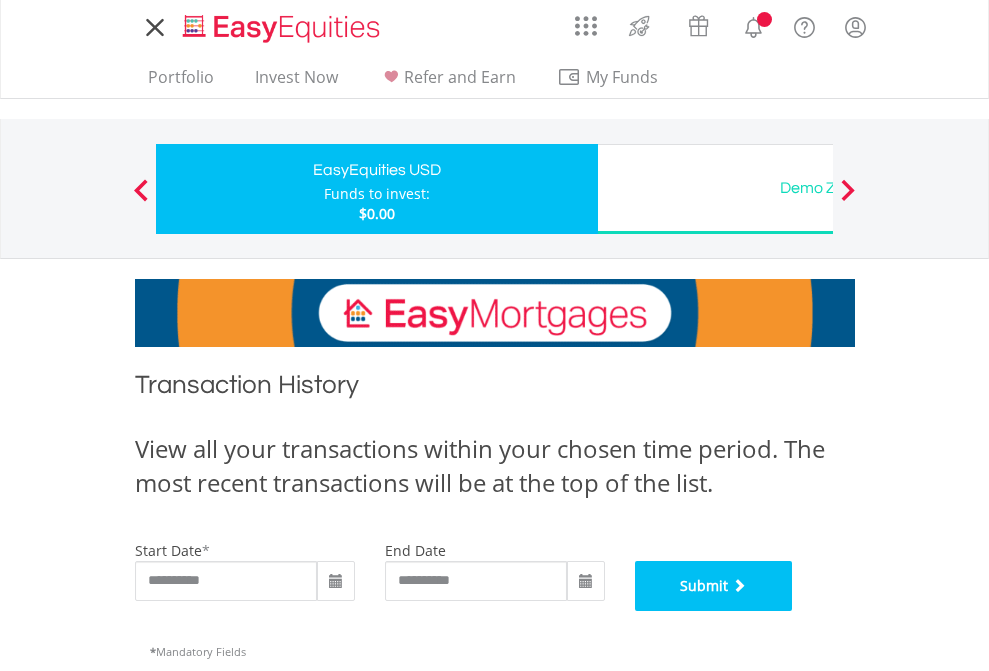 click on "Submit" at bounding box center (714, 586) 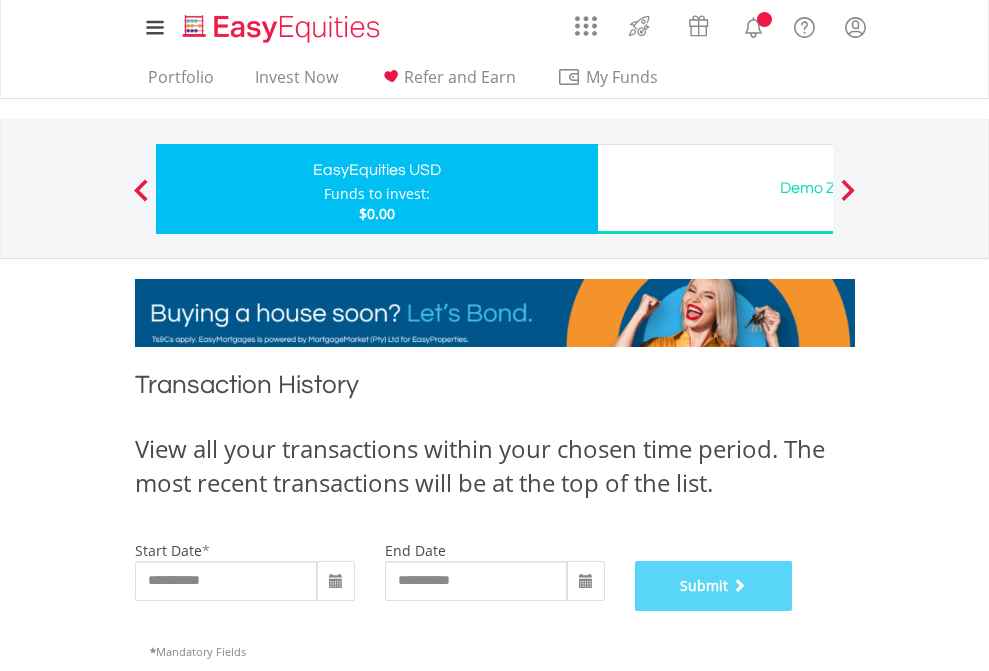 scroll, scrollTop: 811, scrollLeft: 0, axis: vertical 